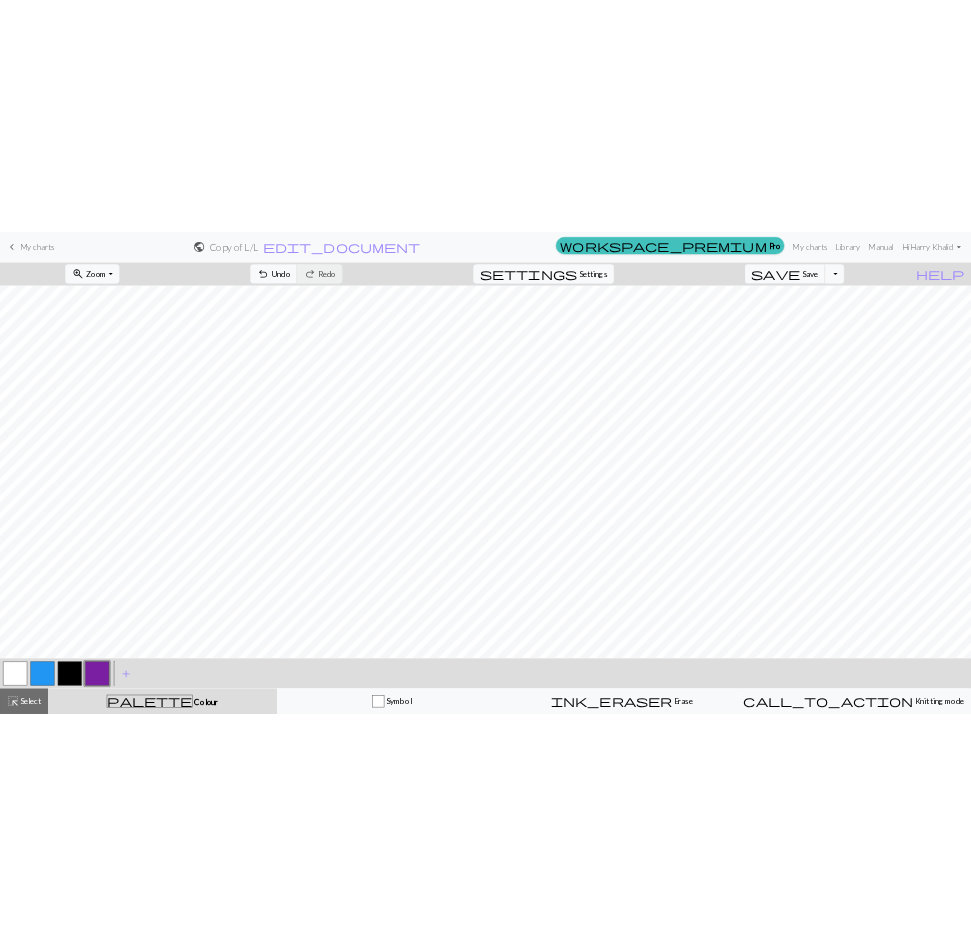 scroll, scrollTop: 0, scrollLeft: 0, axis: both 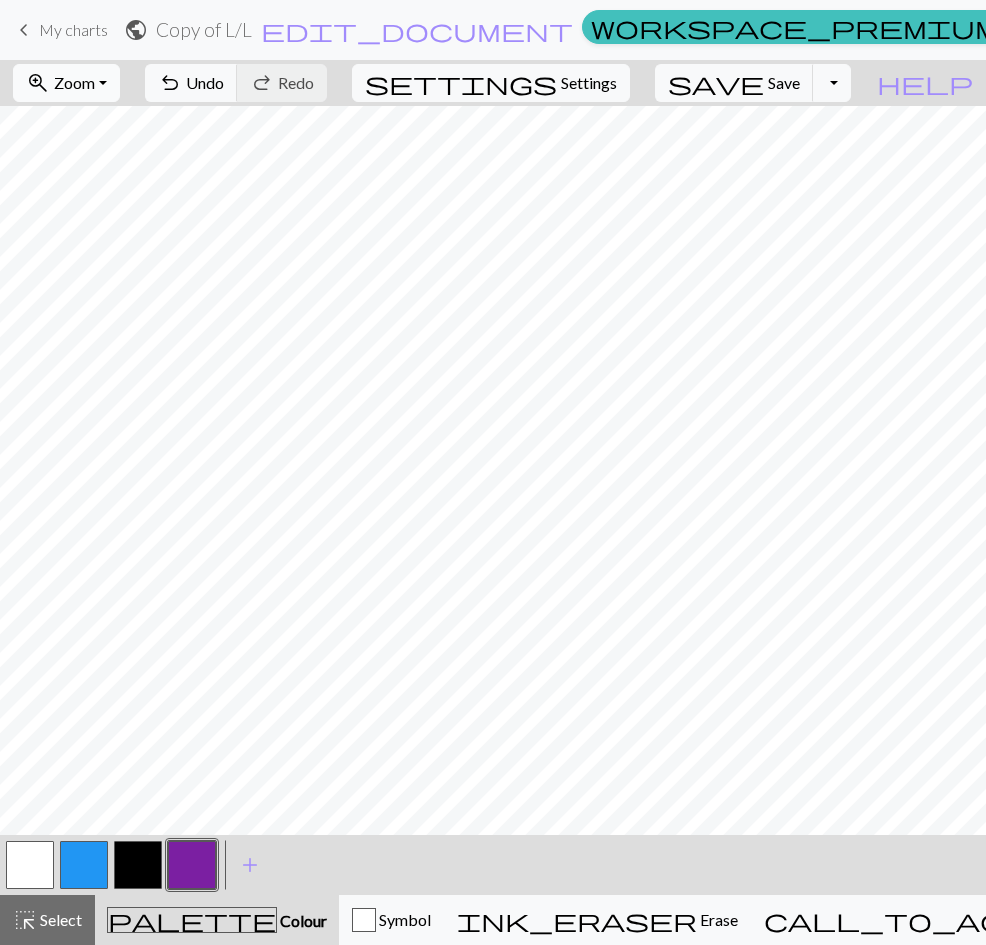 click on "Zoom" at bounding box center [74, 82] 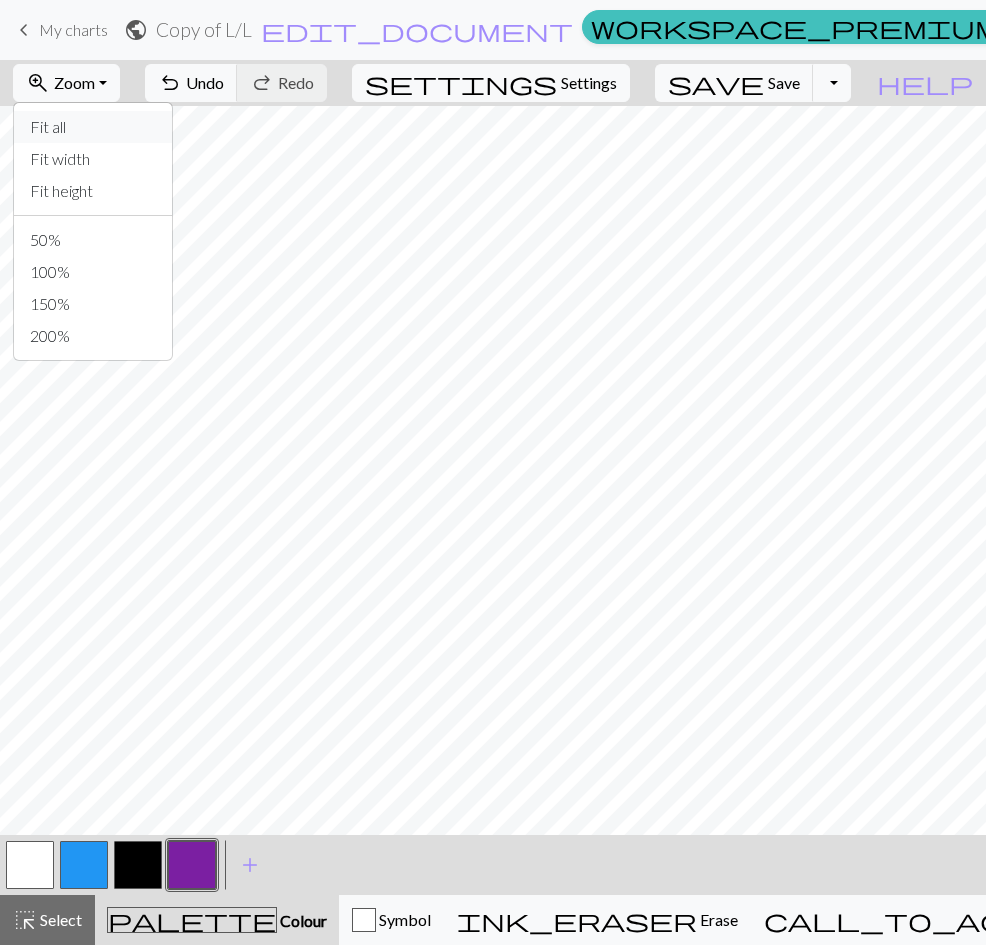 click on "Fit all" at bounding box center [93, 127] 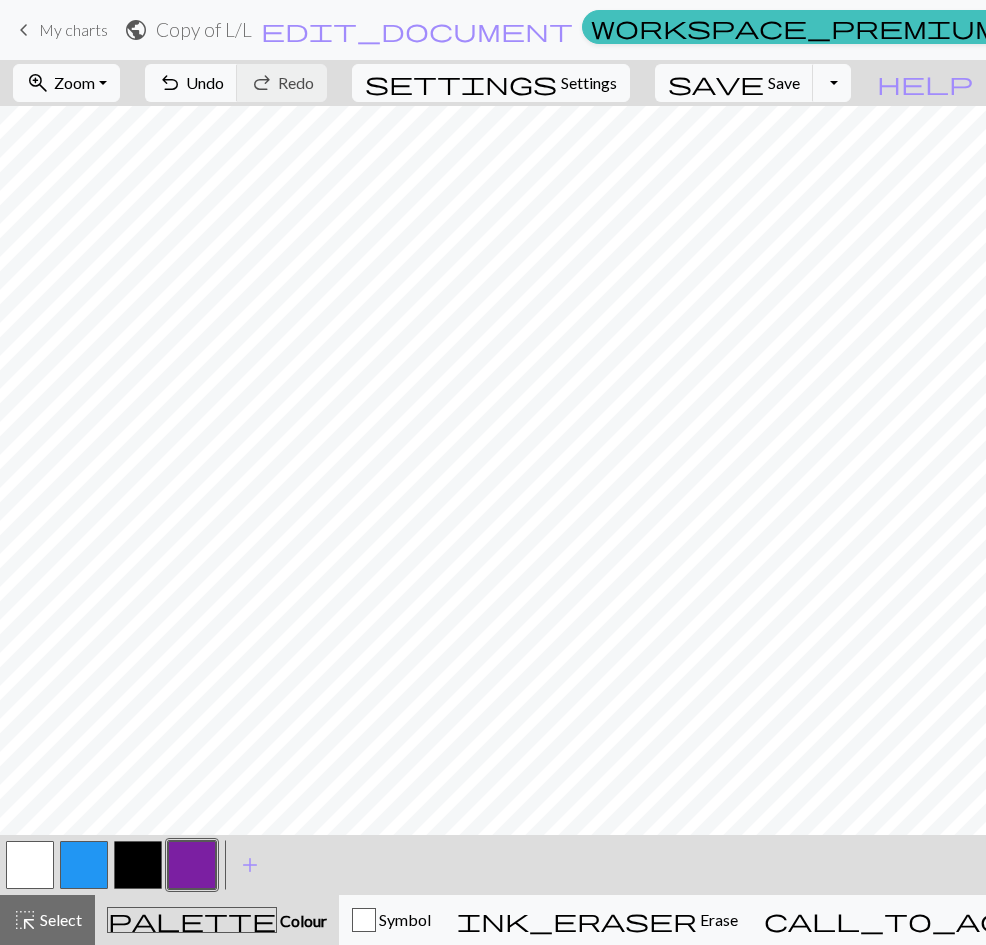 click on "My charts" at bounding box center (73, 29) 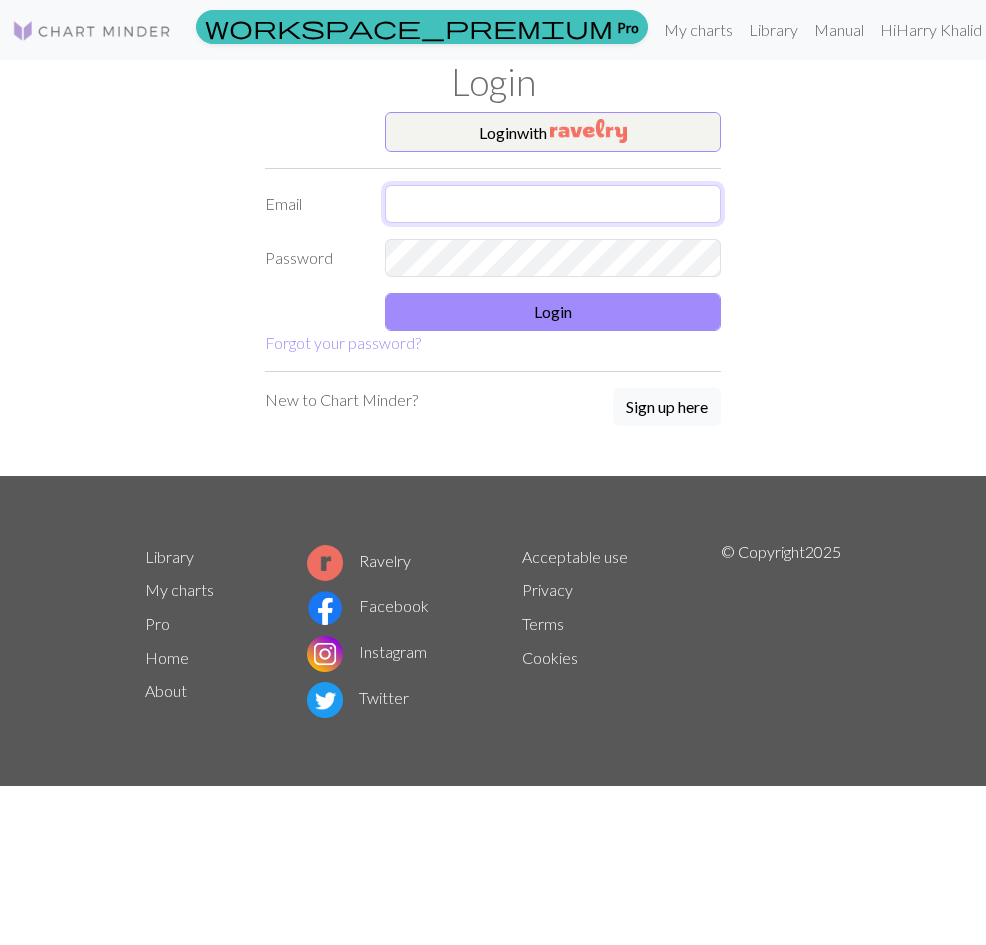 click at bounding box center (553, 204) 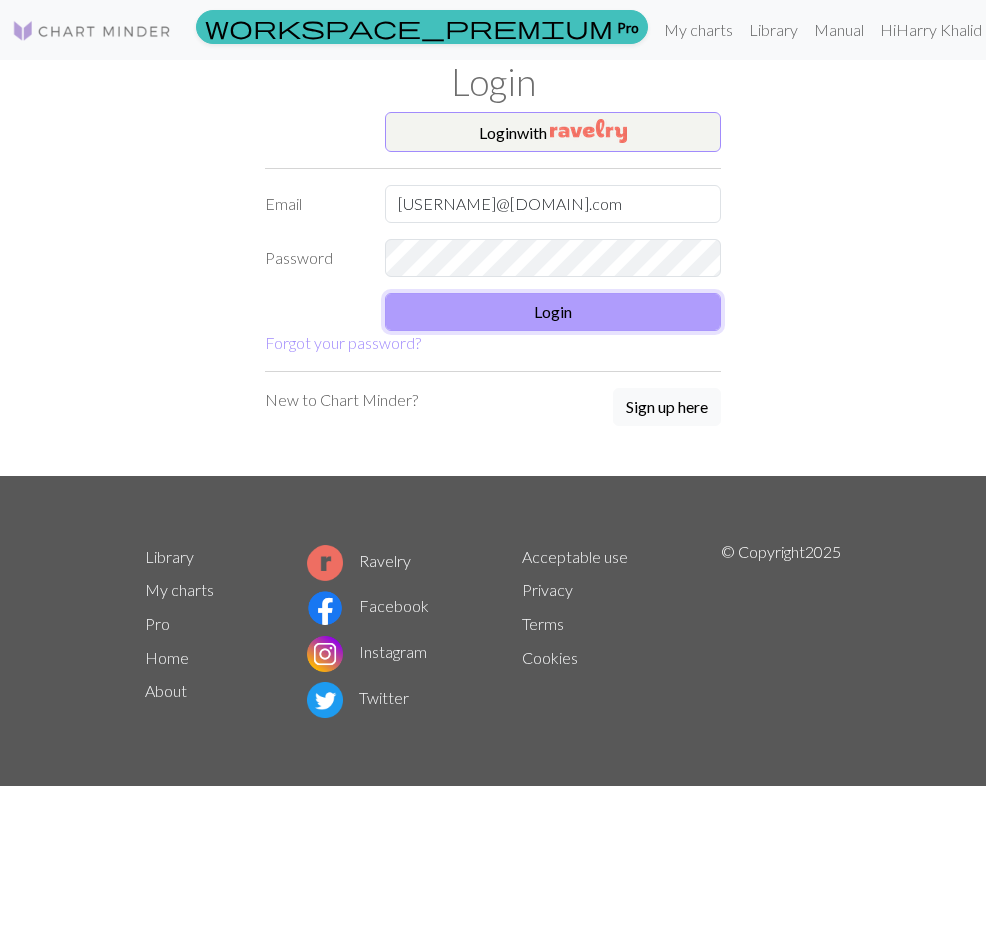 click on "Login" at bounding box center [553, 312] 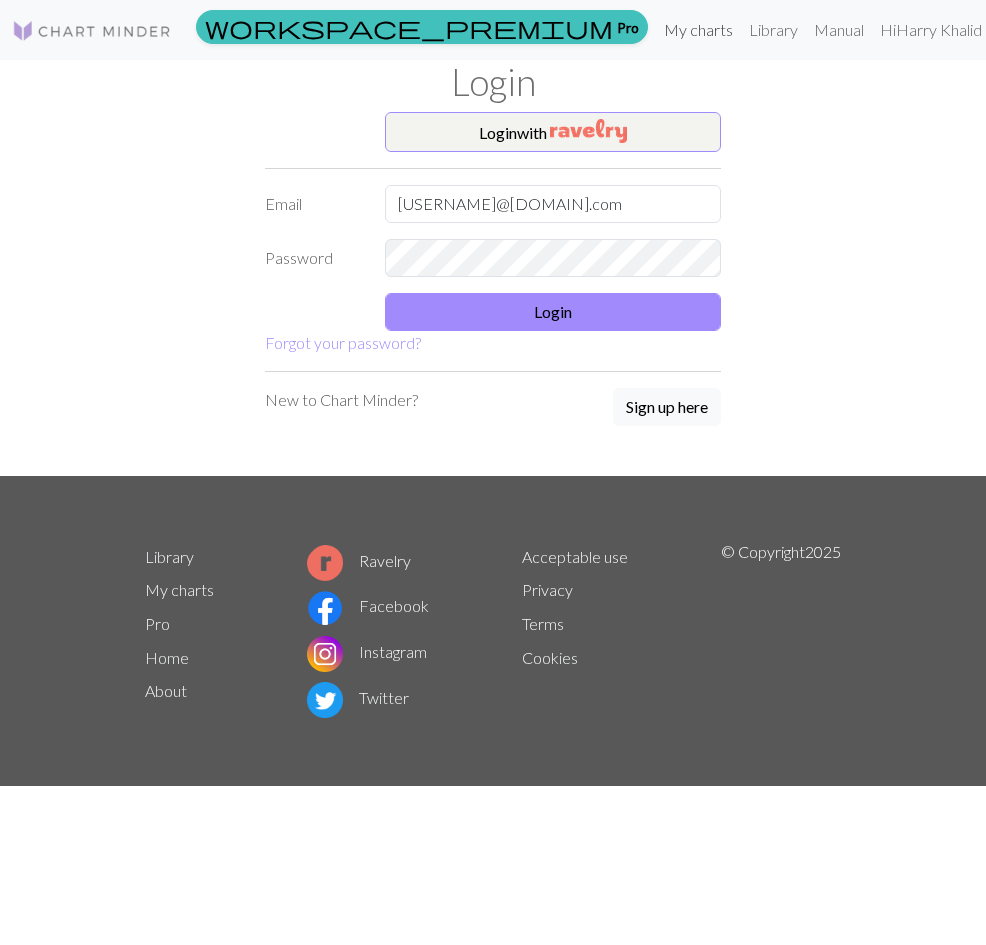 click on "My charts" at bounding box center [698, 30] 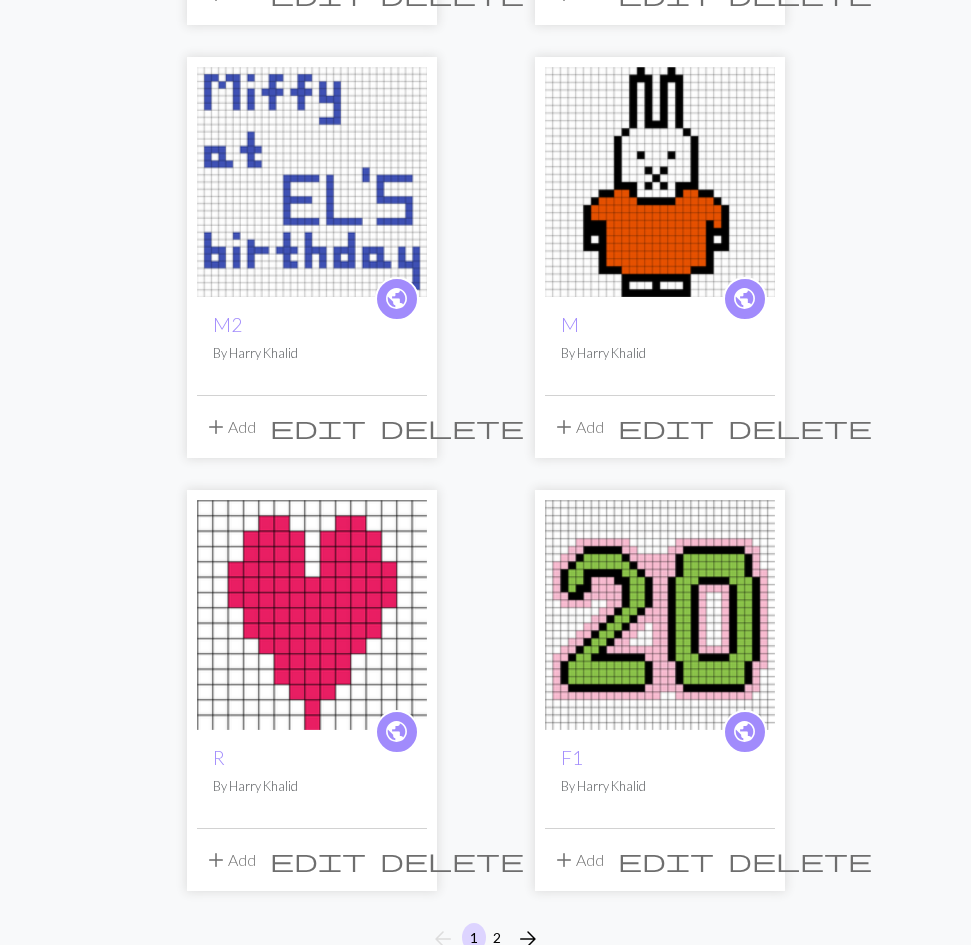 scroll, scrollTop: 3140, scrollLeft: 0, axis: vertical 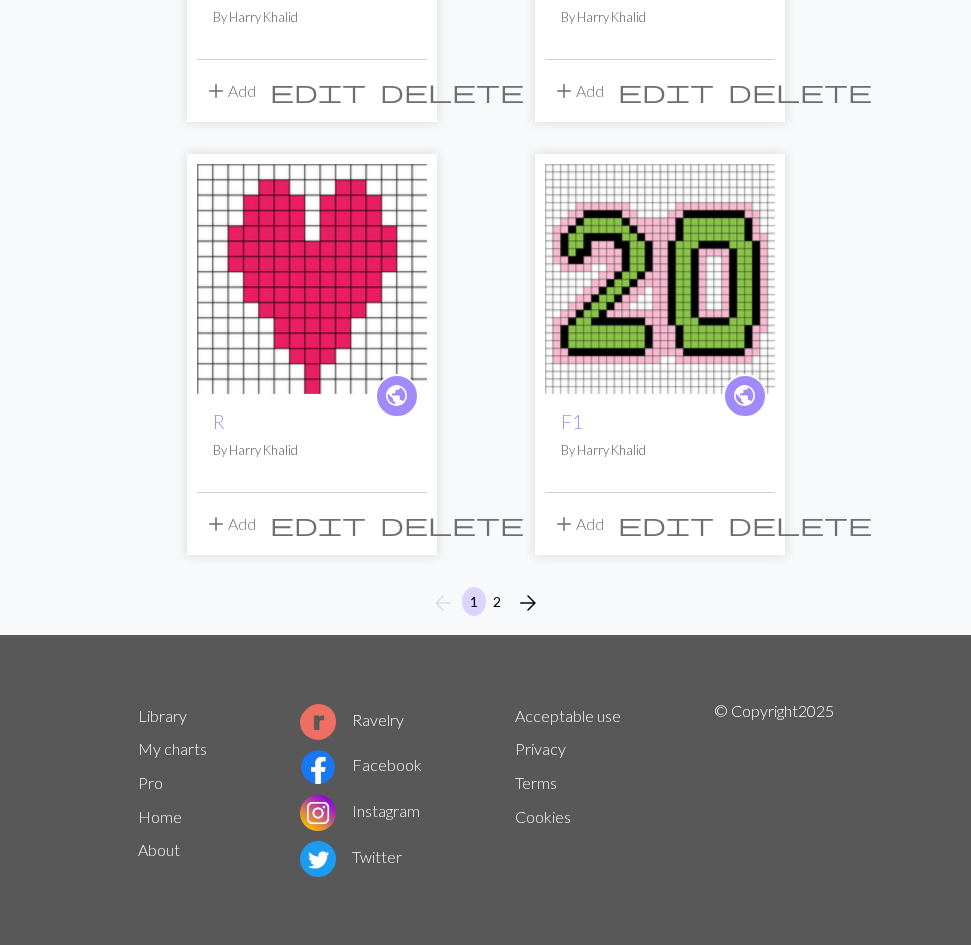 click at bounding box center [312, 279] 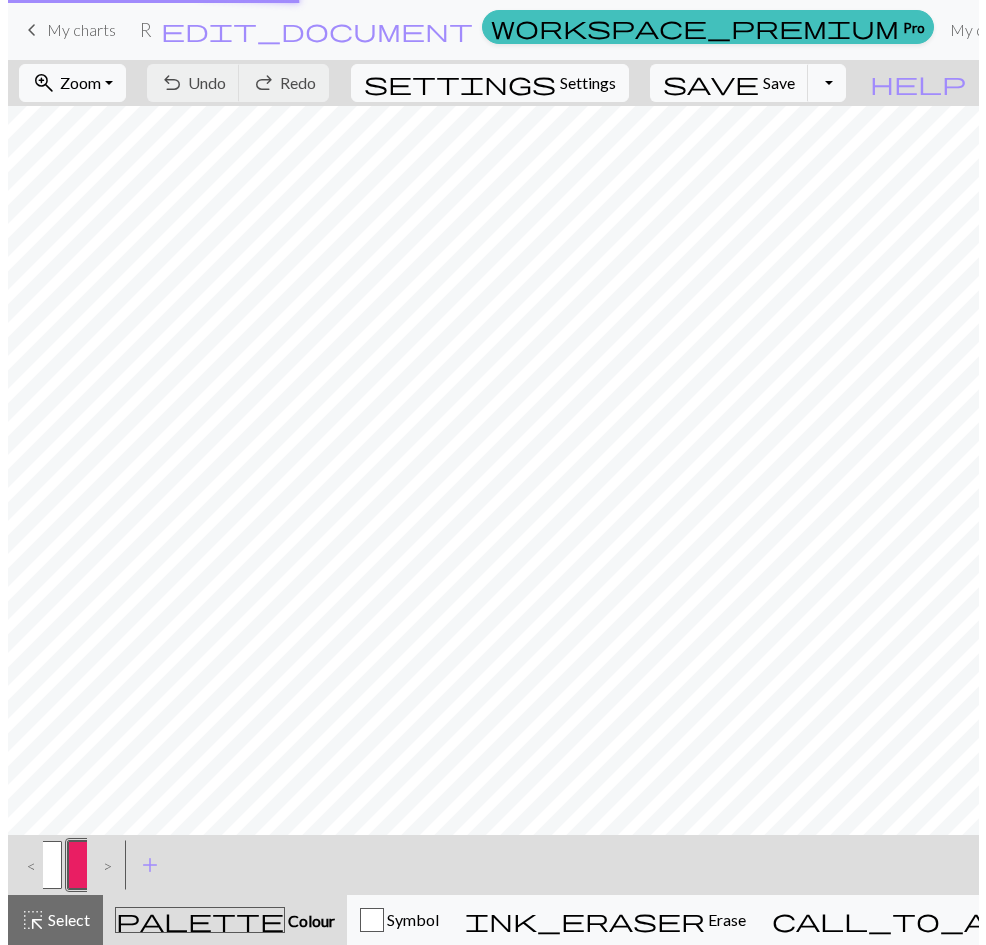scroll, scrollTop: 0, scrollLeft: 0, axis: both 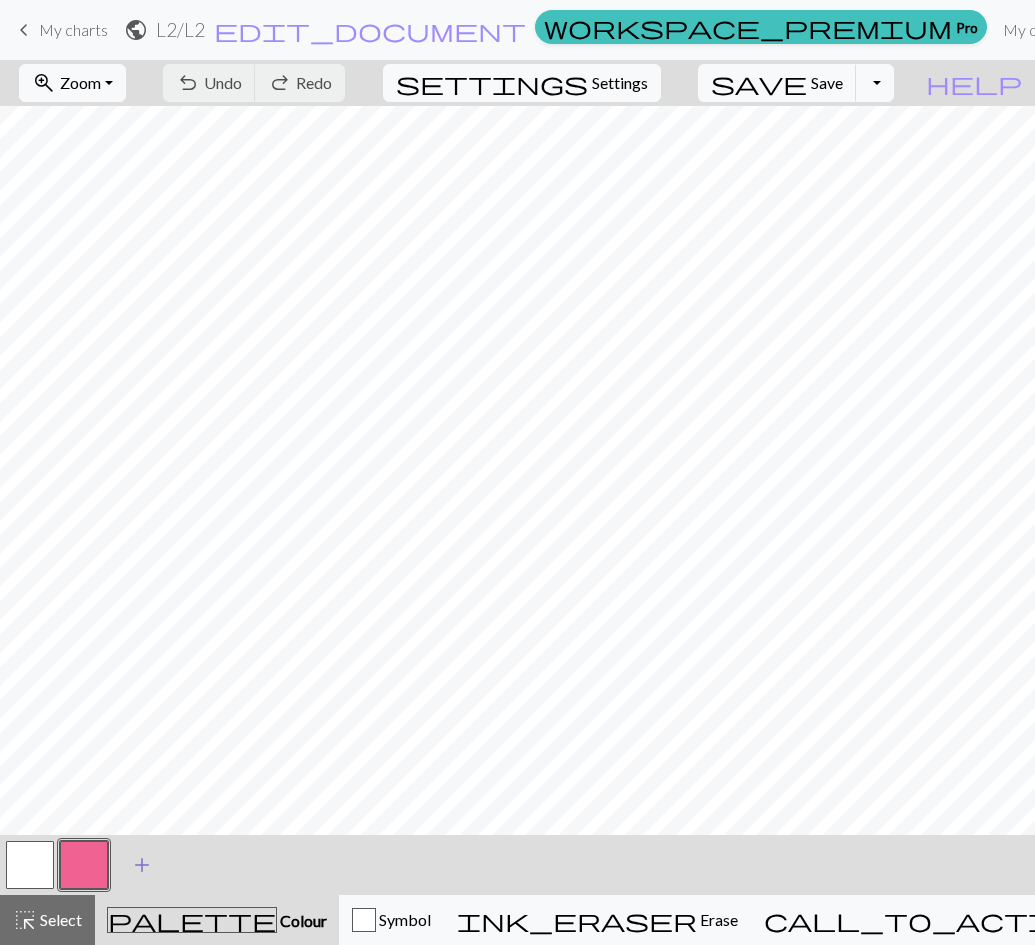 click on "add" at bounding box center [142, 865] 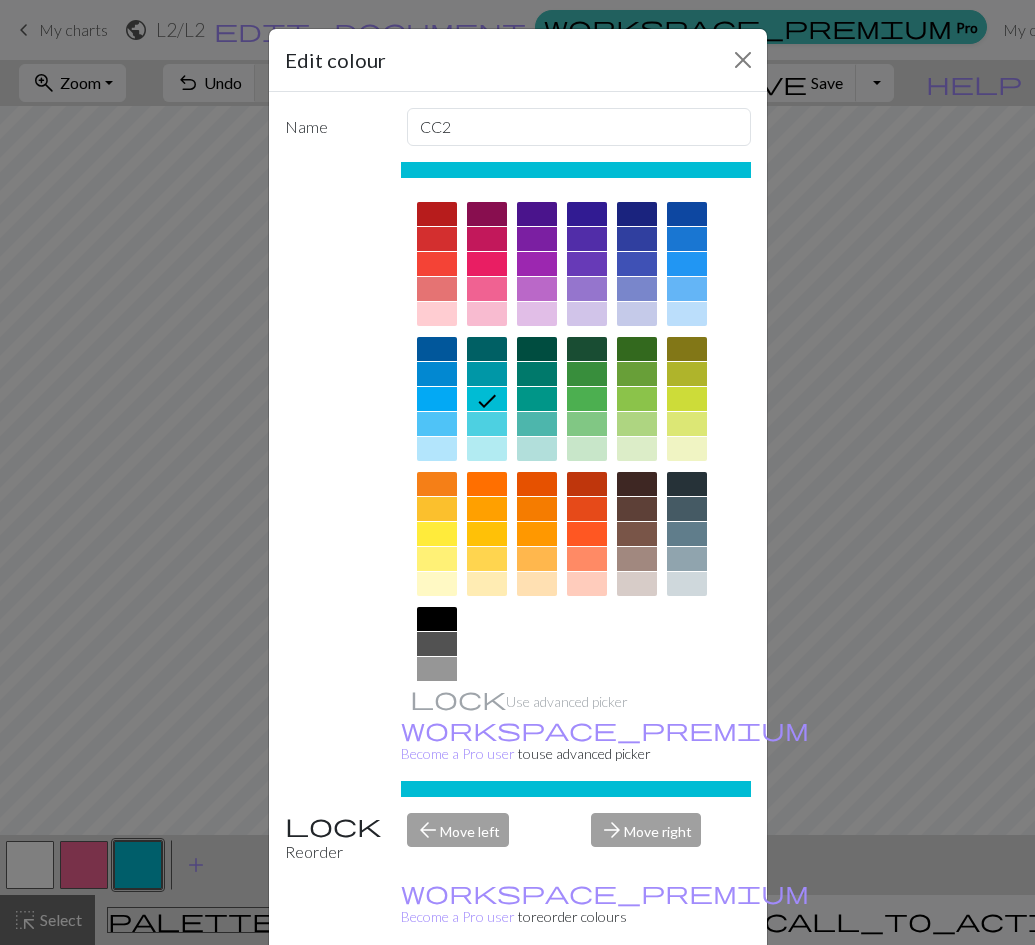 click at bounding box center [537, 239] 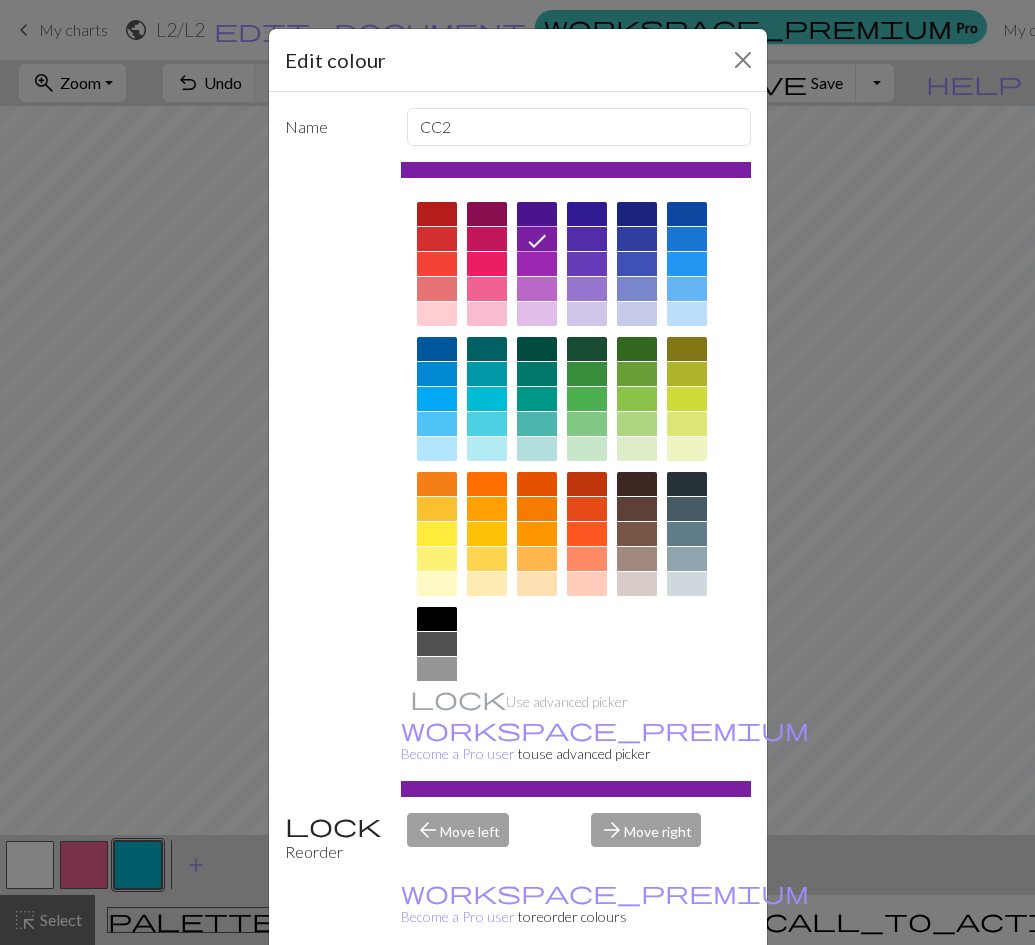 click on "Done" at bounding box center (638, 996) 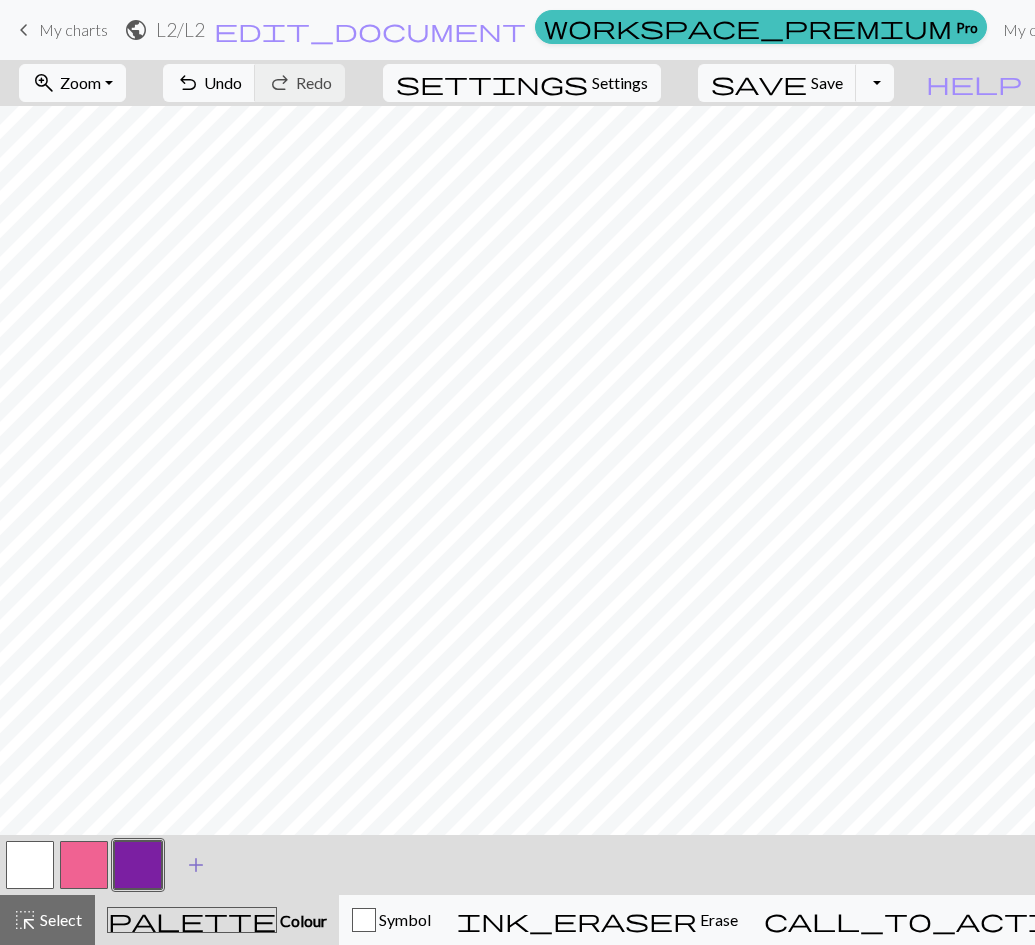 click on "add" at bounding box center (196, 865) 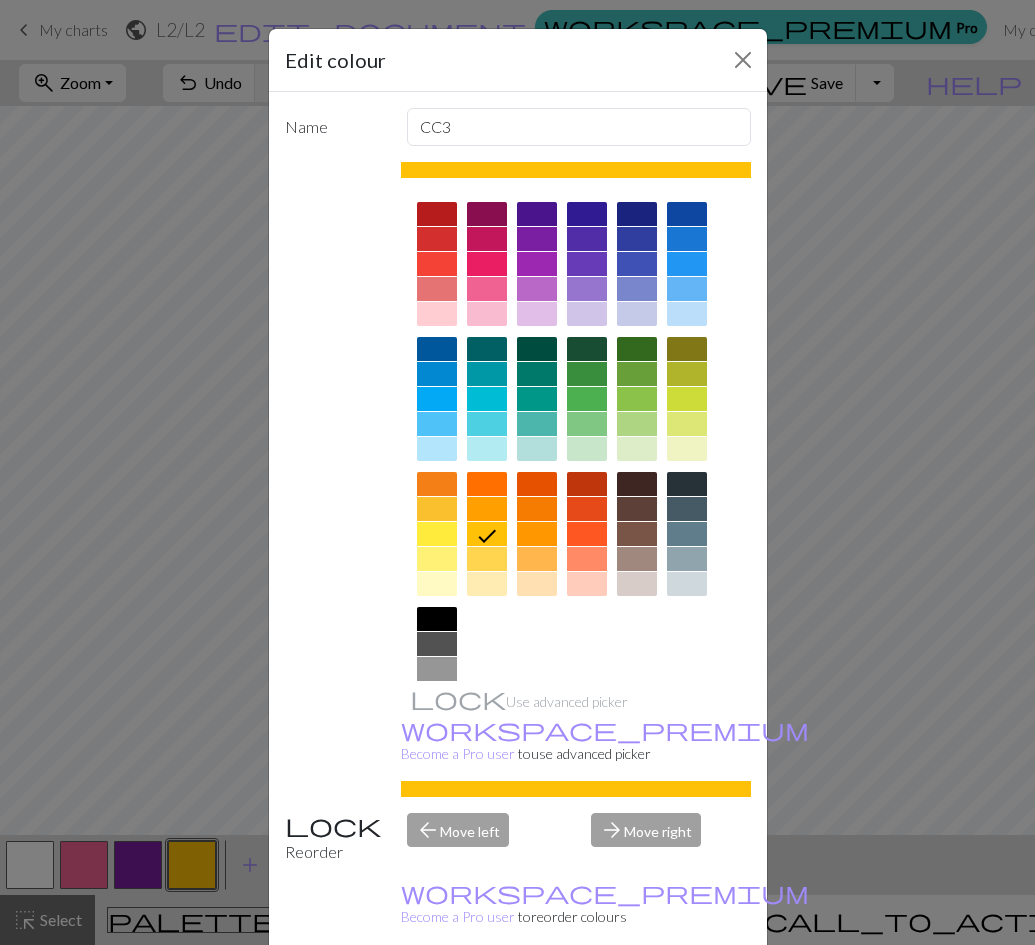 click at bounding box center [437, 619] 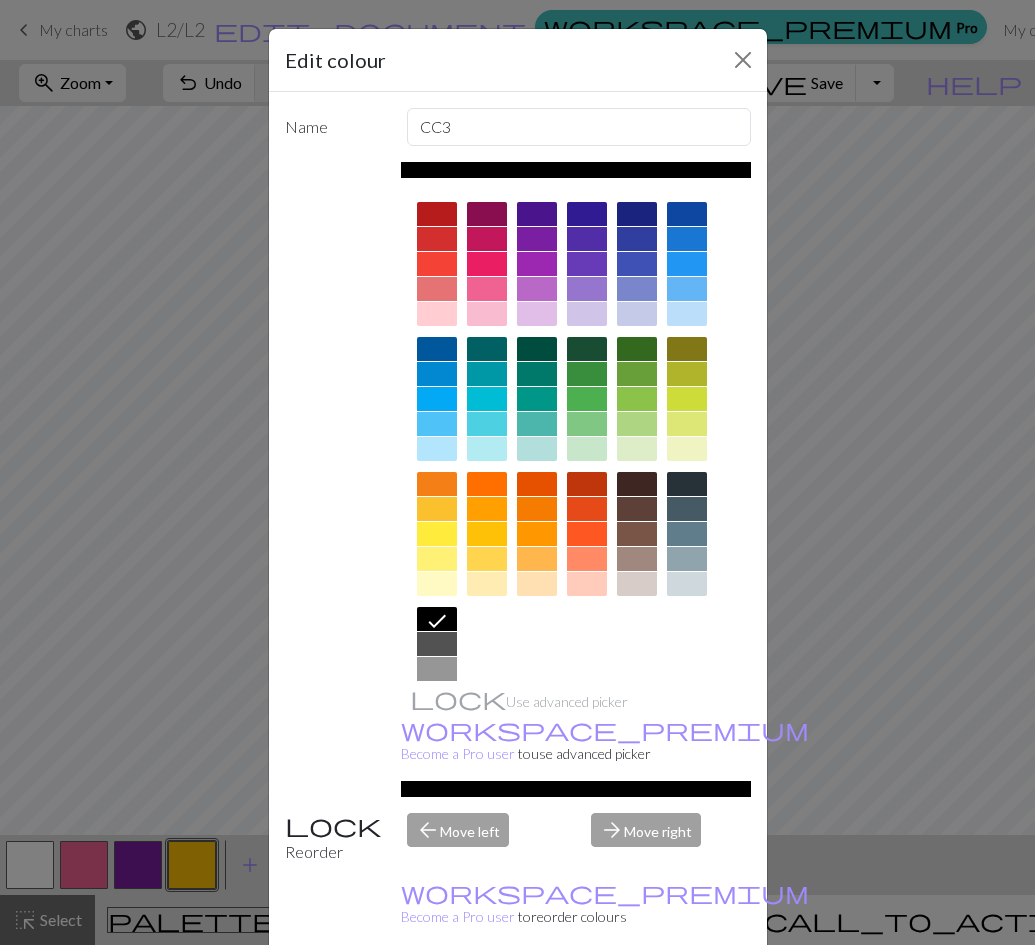 click on "Done" at bounding box center [638, 996] 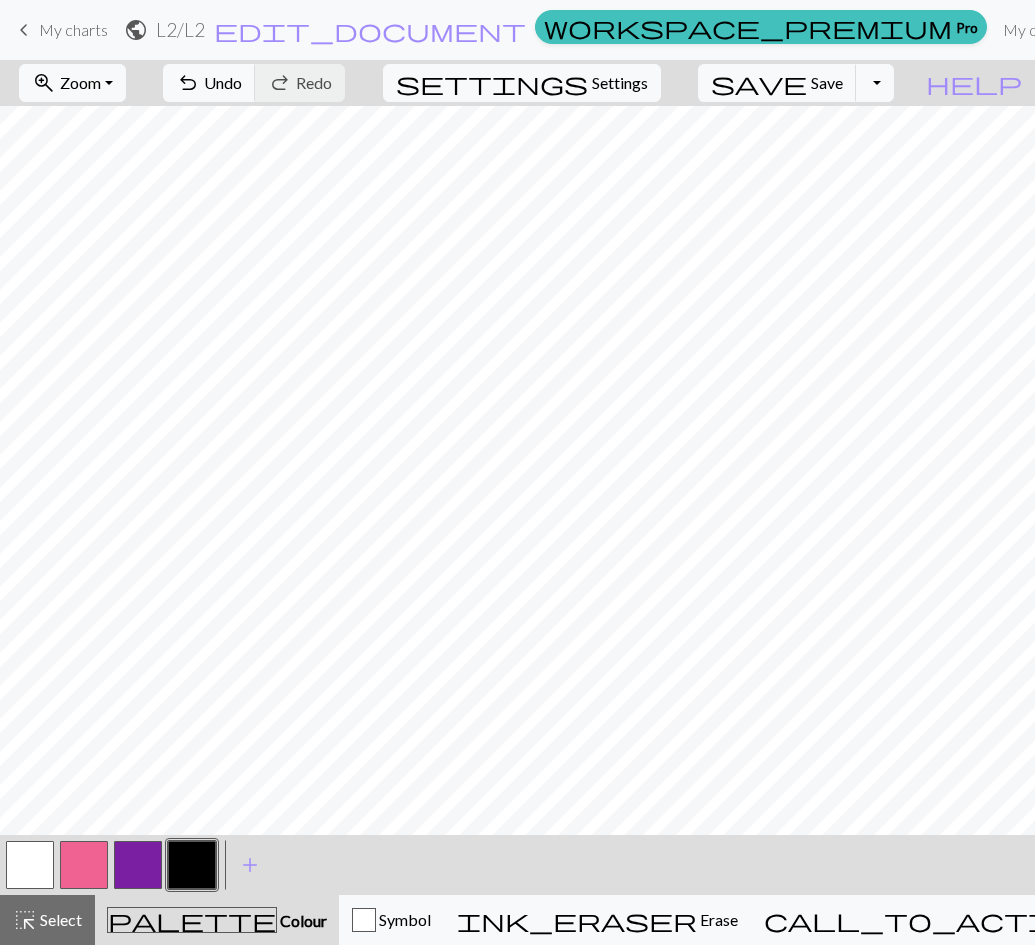 click at bounding box center [138, 865] 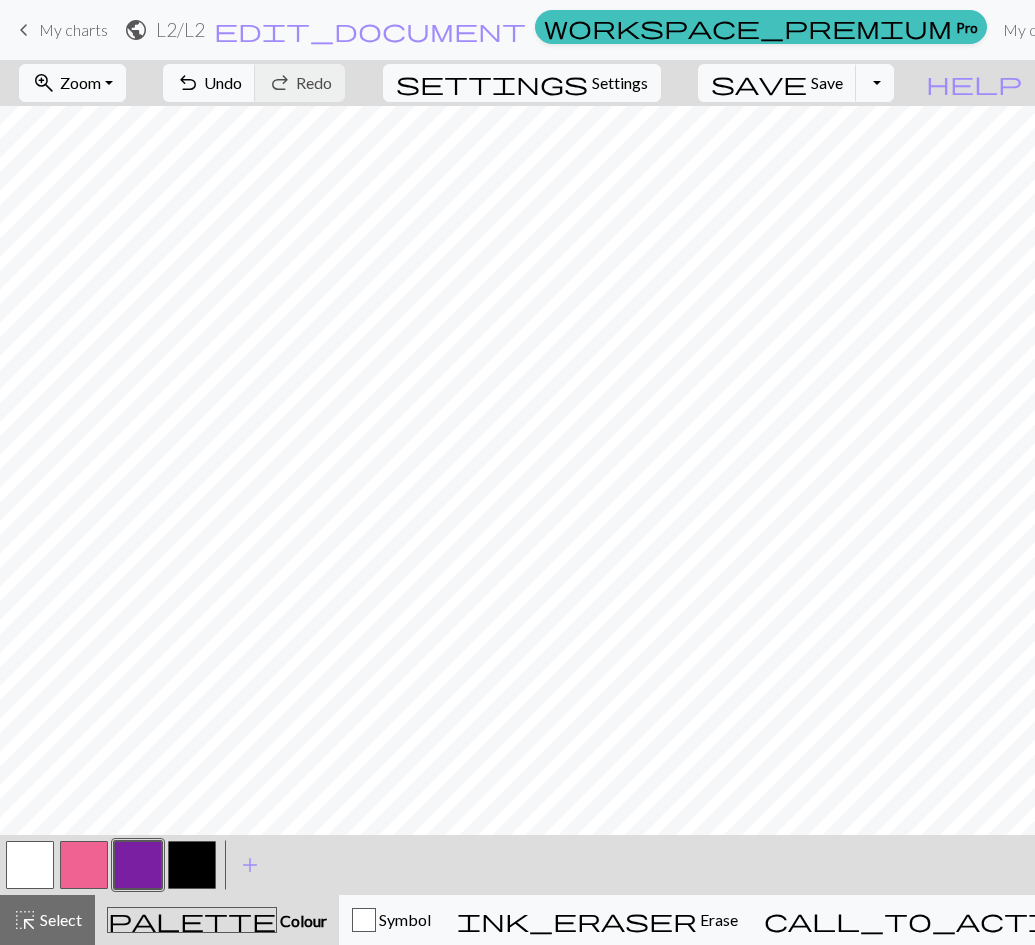 click at bounding box center (138, 865) 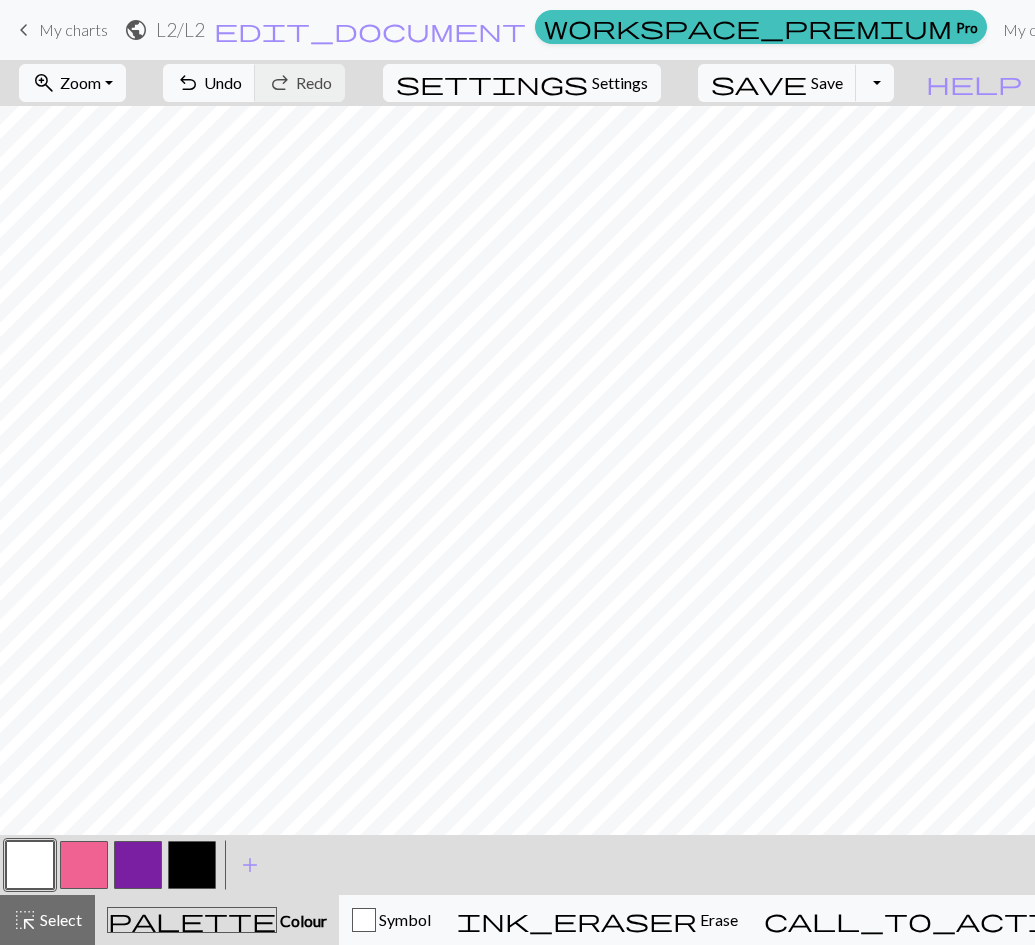 click at bounding box center [192, 865] 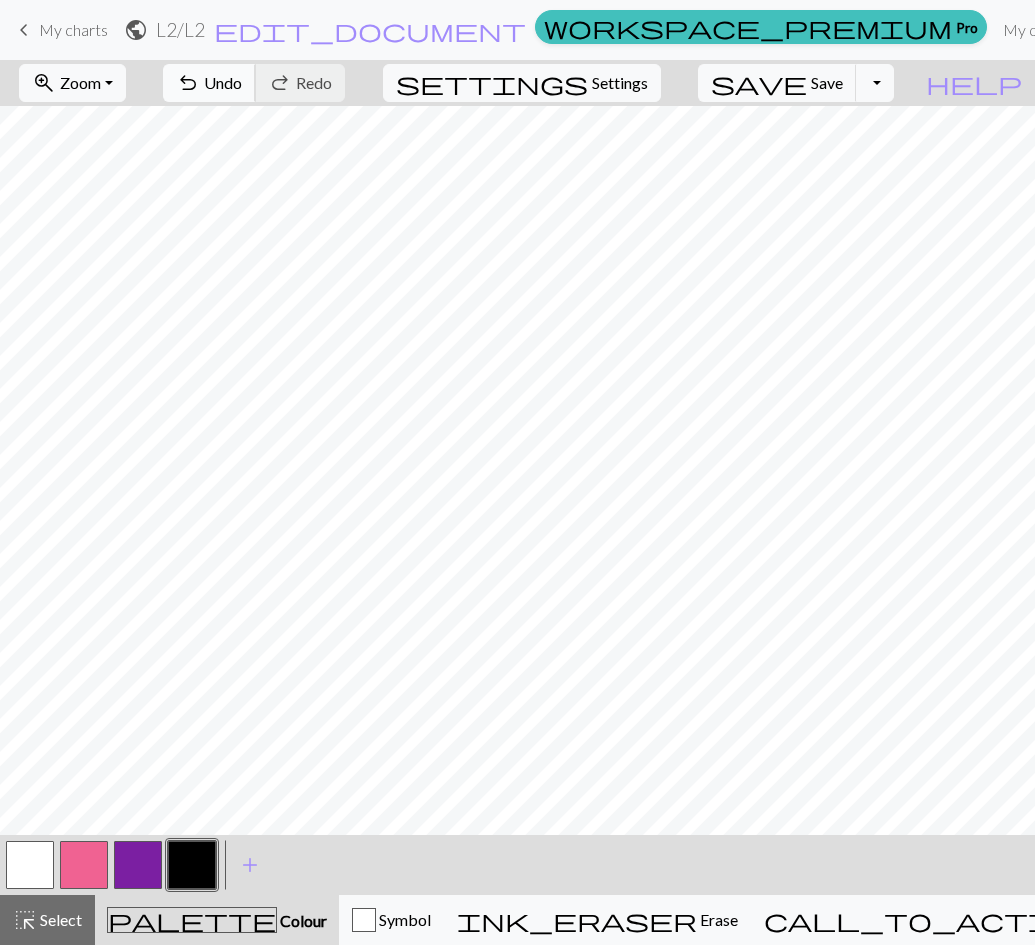 click on "Undo" at bounding box center (223, 82) 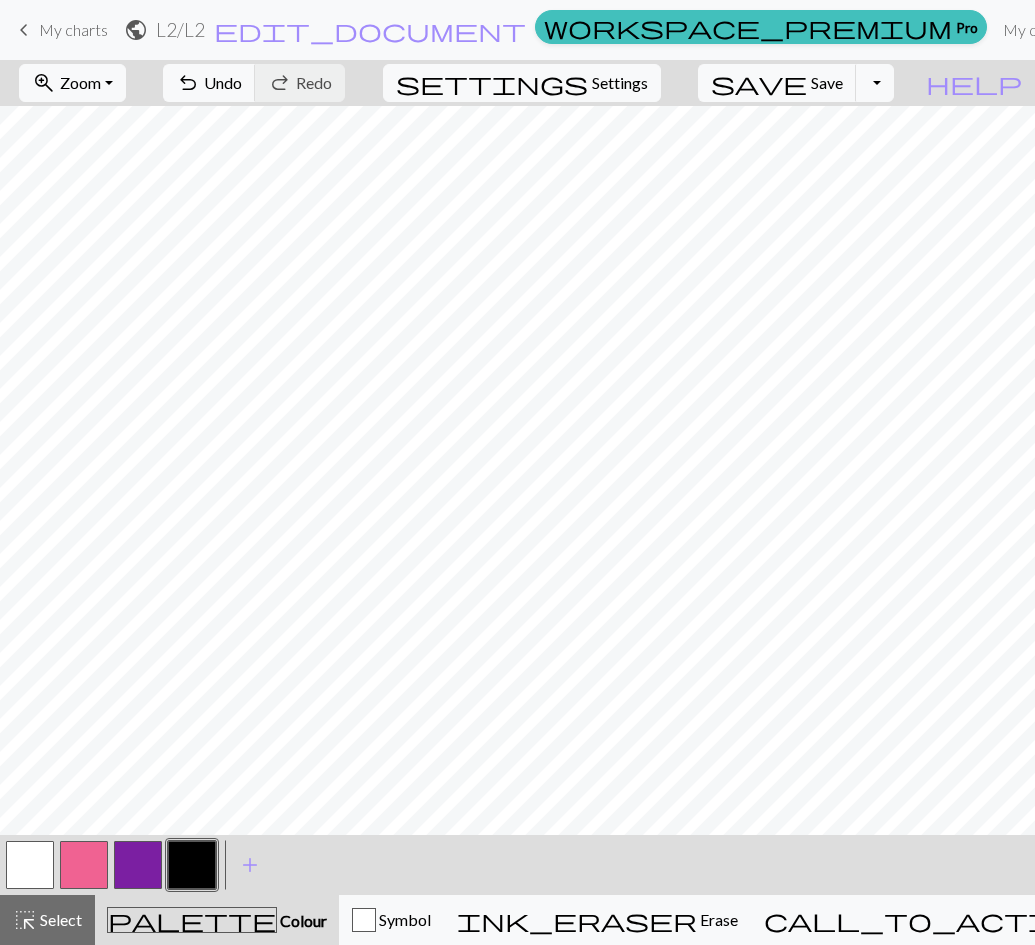 click at bounding box center (138, 865) 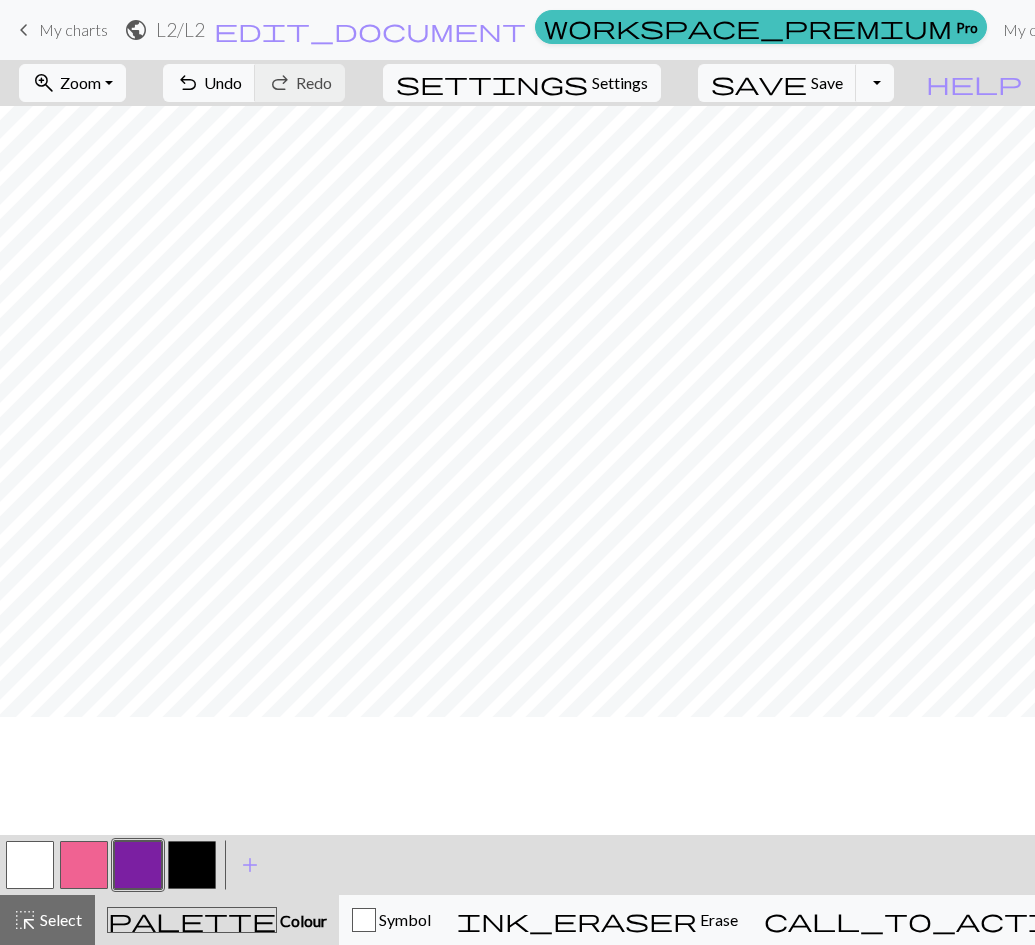 scroll, scrollTop: 0, scrollLeft: 0, axis: both 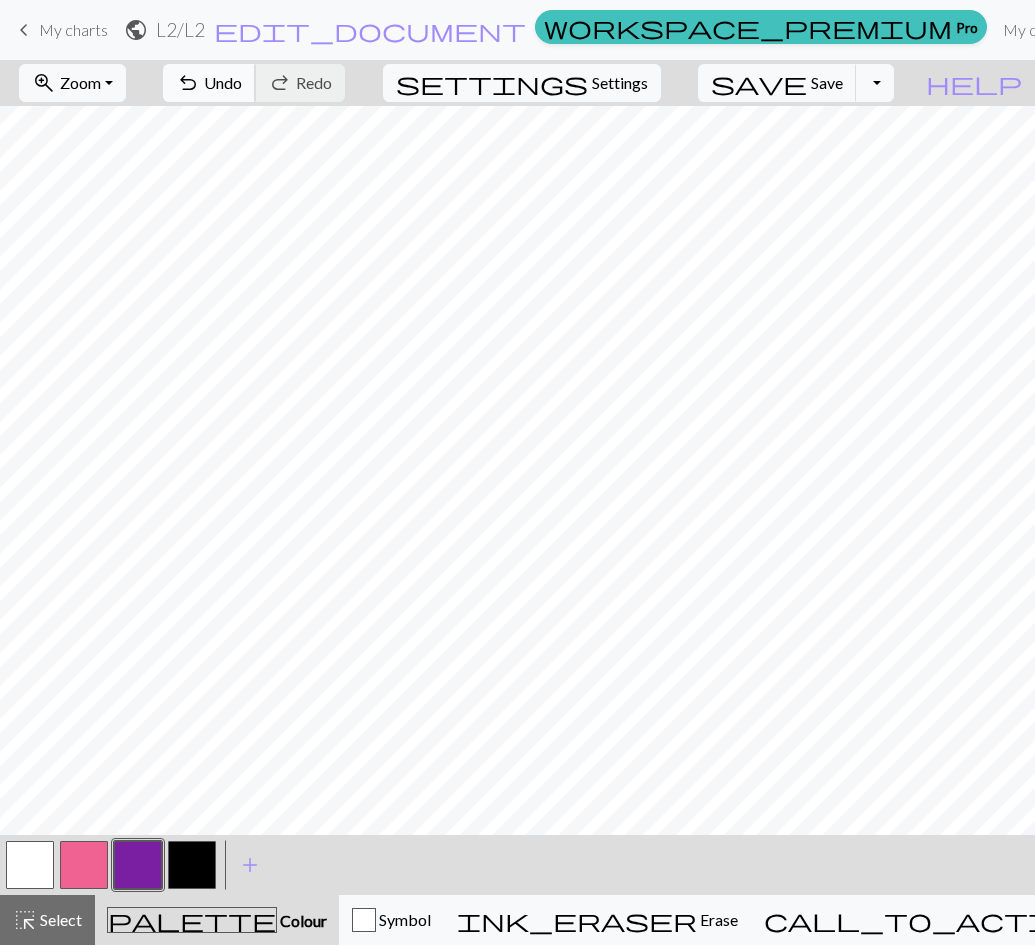 click on "Undo" at bounding box center (223, 82) 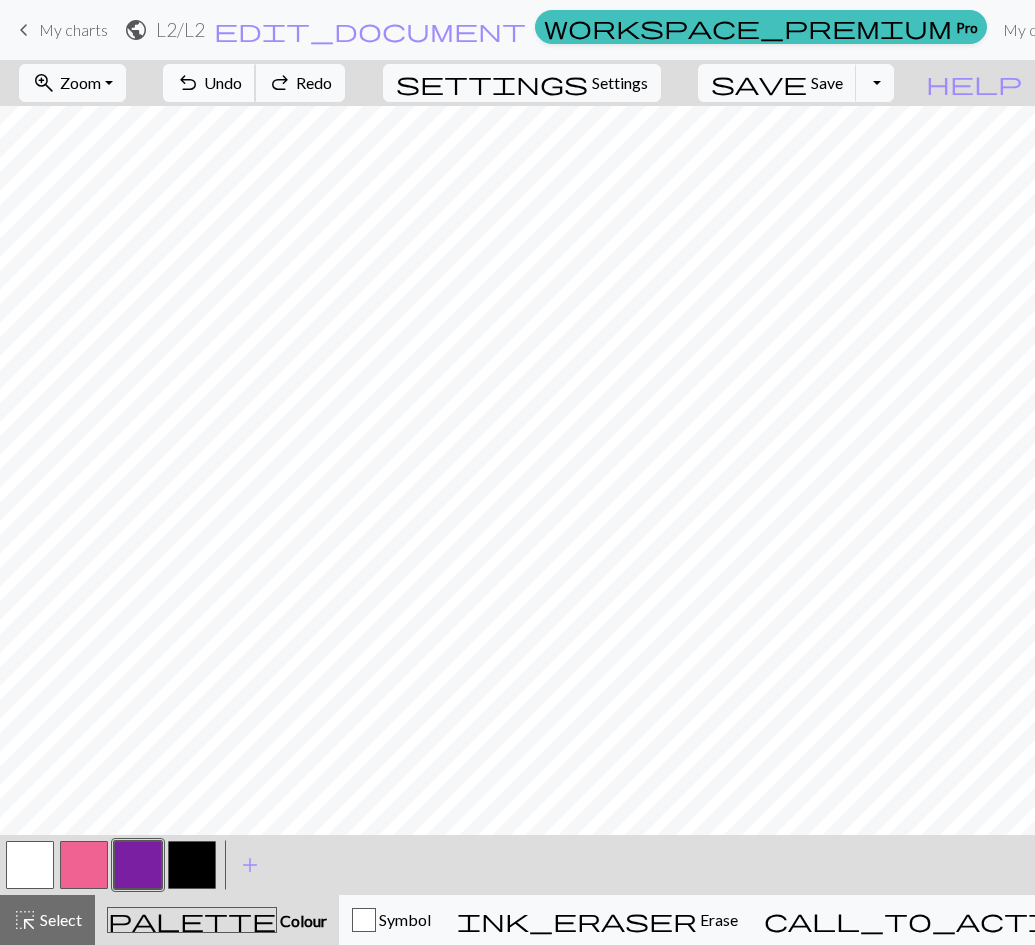 click on "Undo" at bounding box center (223, 82) 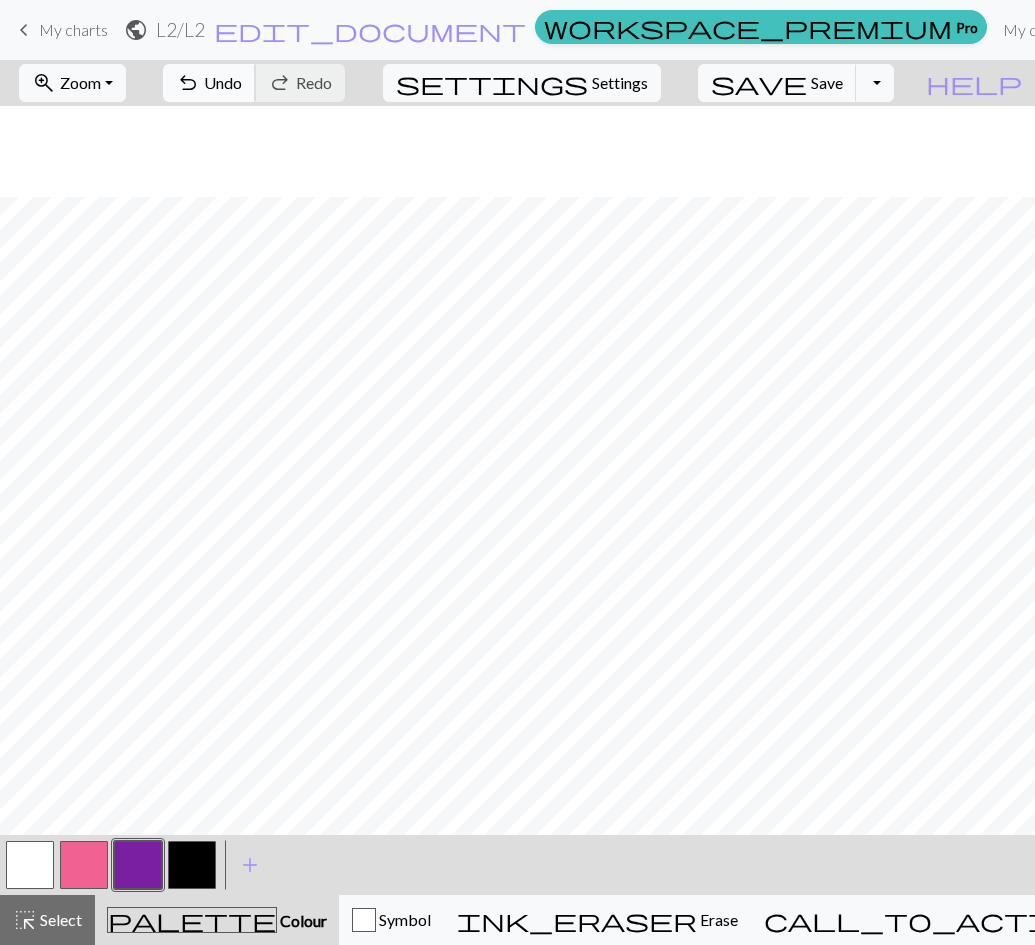 scroll, scrollTop: 136, scrollLeft: 0, axis: vertical 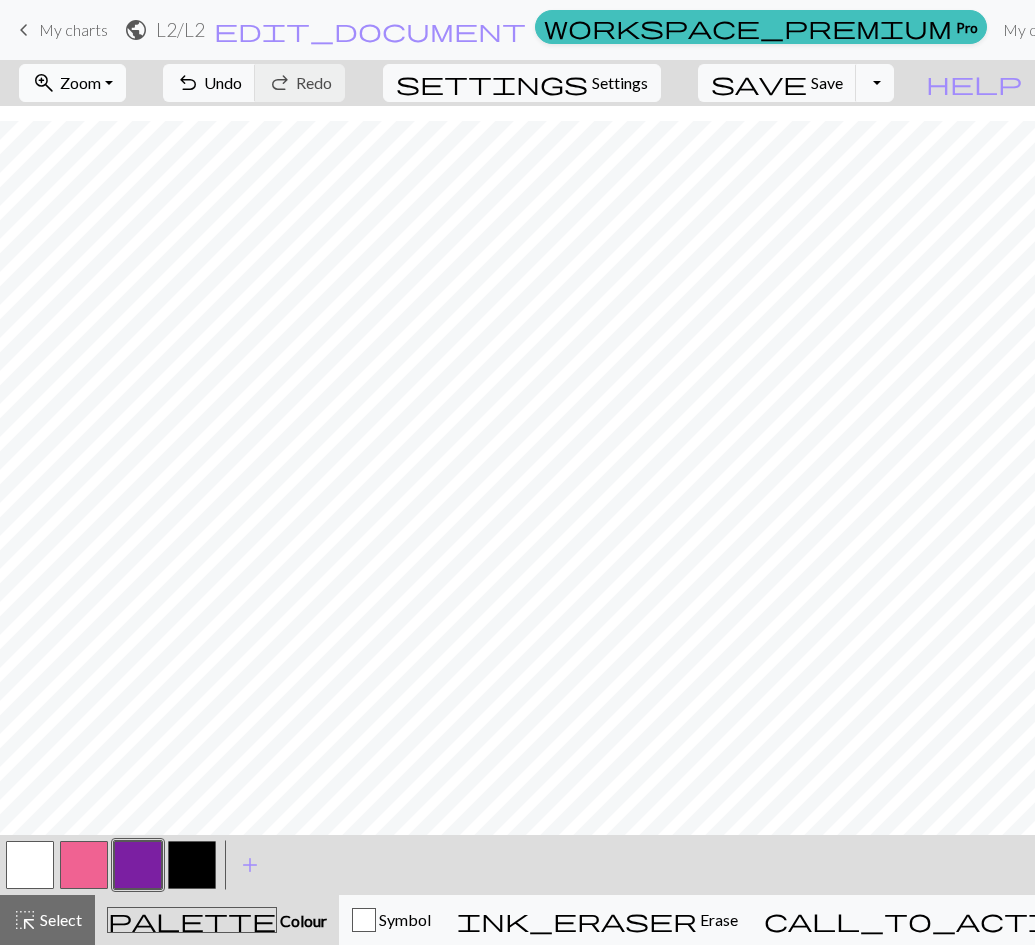 click on "Zoom" at bounding box center [80, 82] 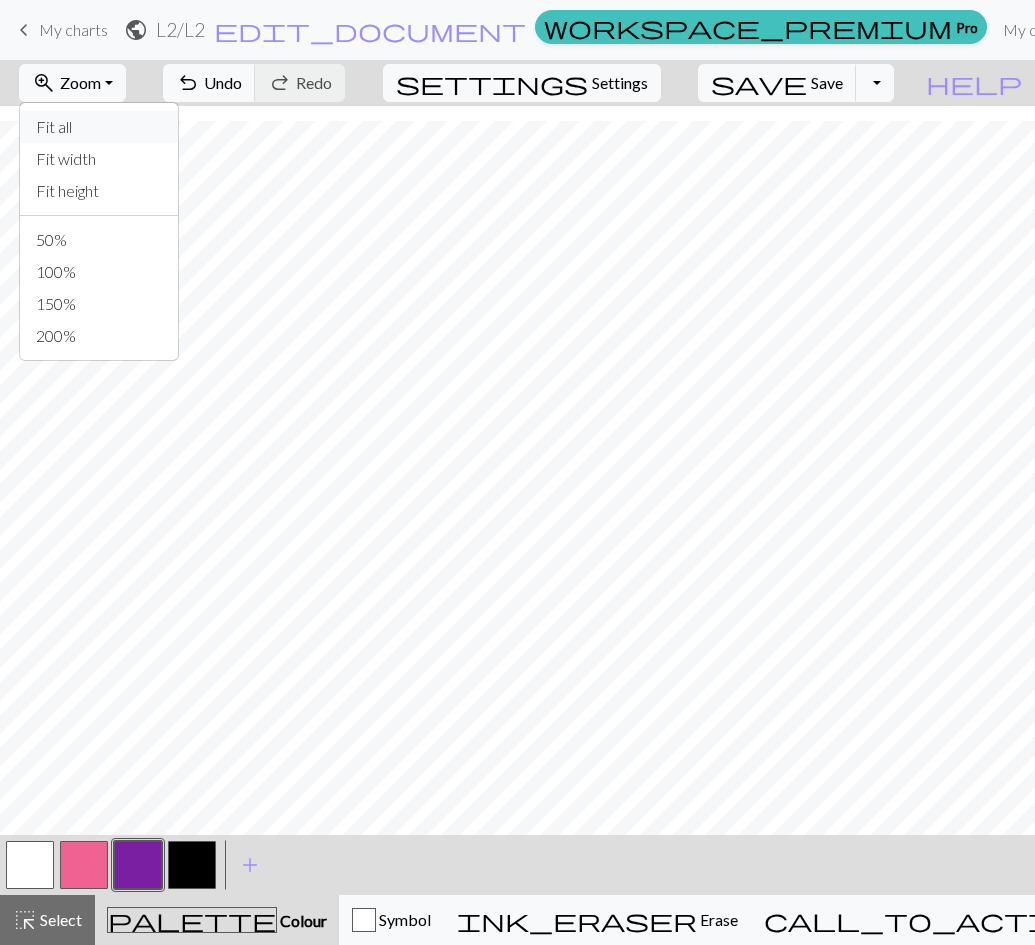 click on "Fit all" at bounding box center (99, 127) 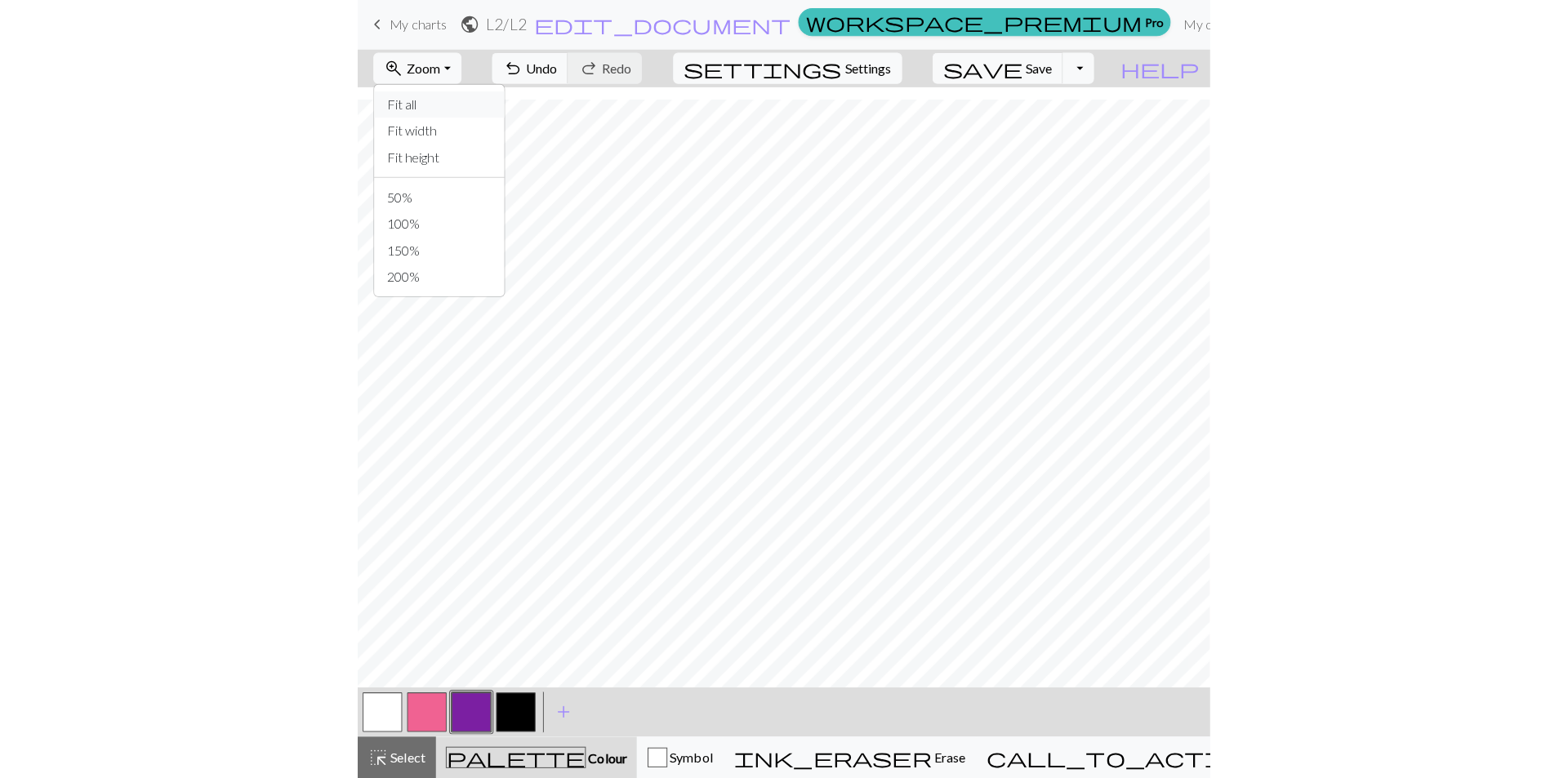 scroll, scrollTop: 0, scrollLeft: 0, axis: both 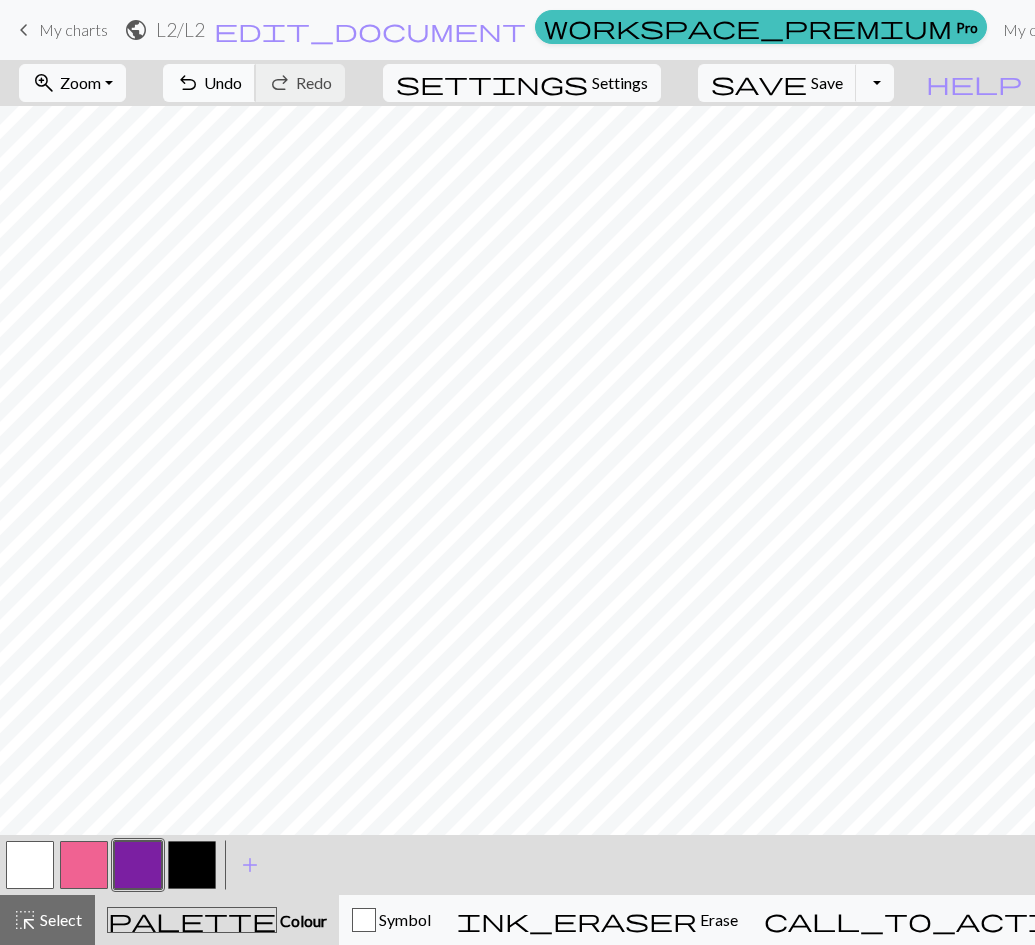 click on "undo Undo Undo" at bounding box center [209, 83] 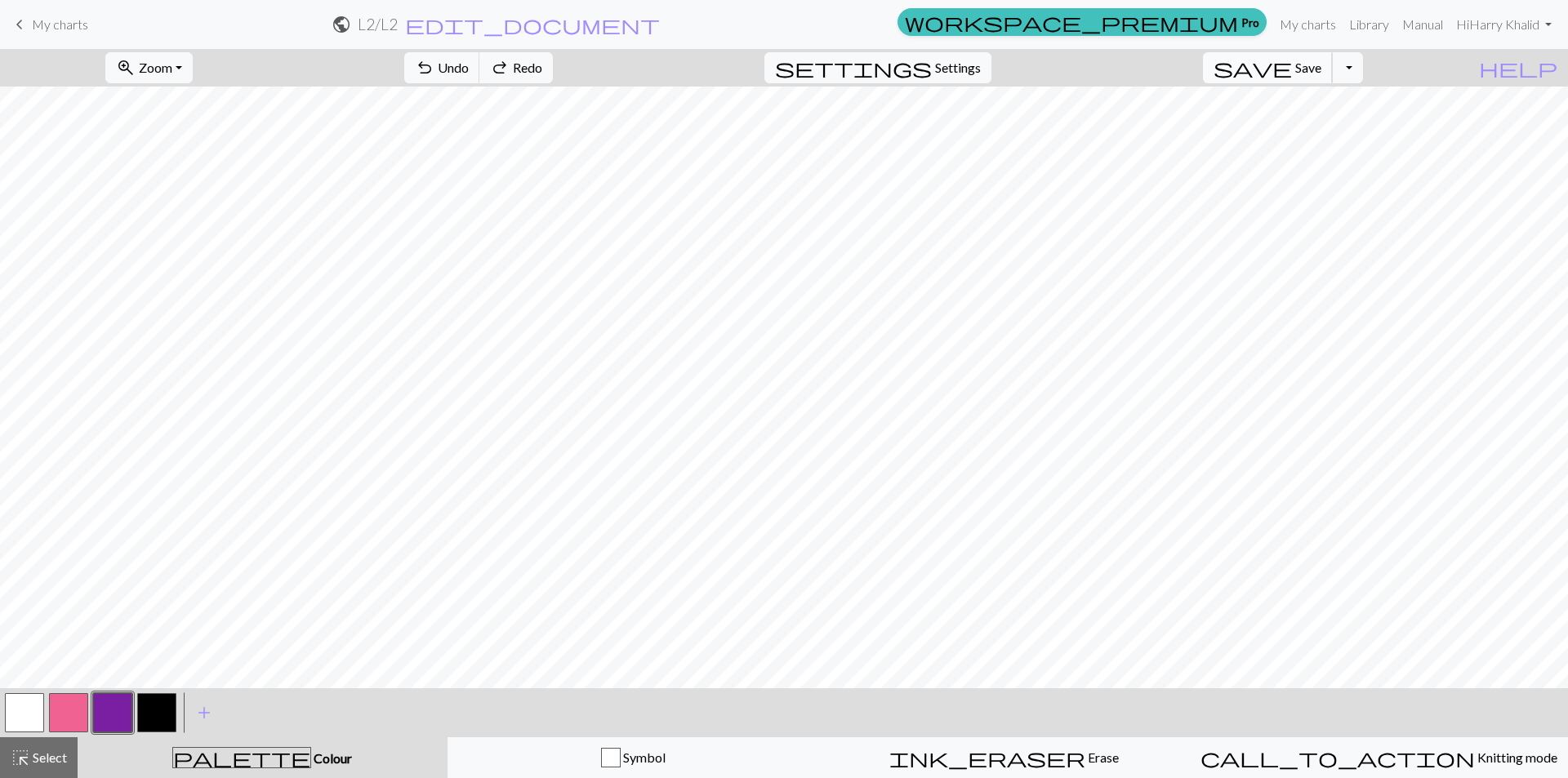 click on "save" at bounding box center (1253, 68) 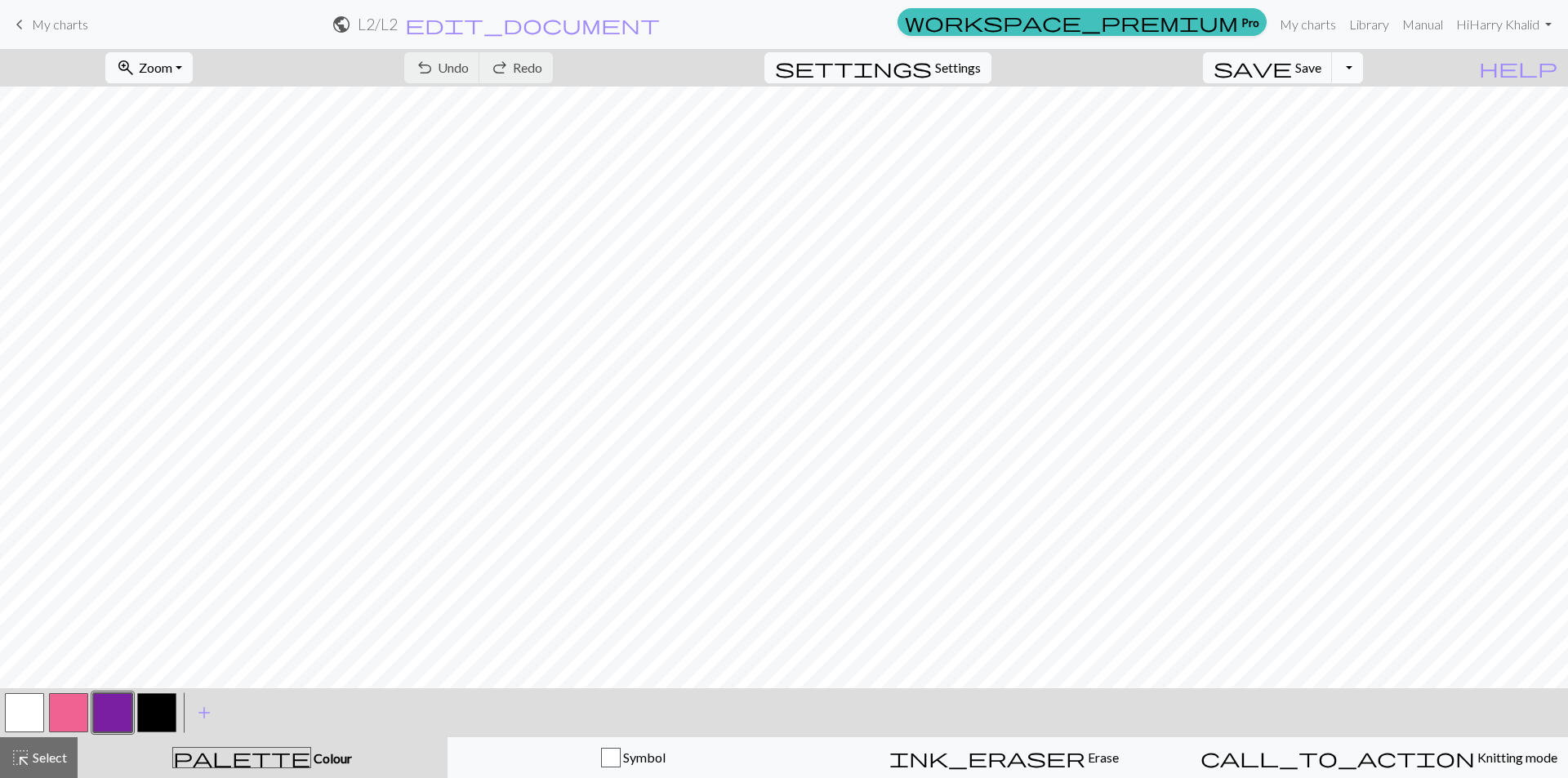 click on "Toggle Dropdown" at bounding box center [1348, 68] 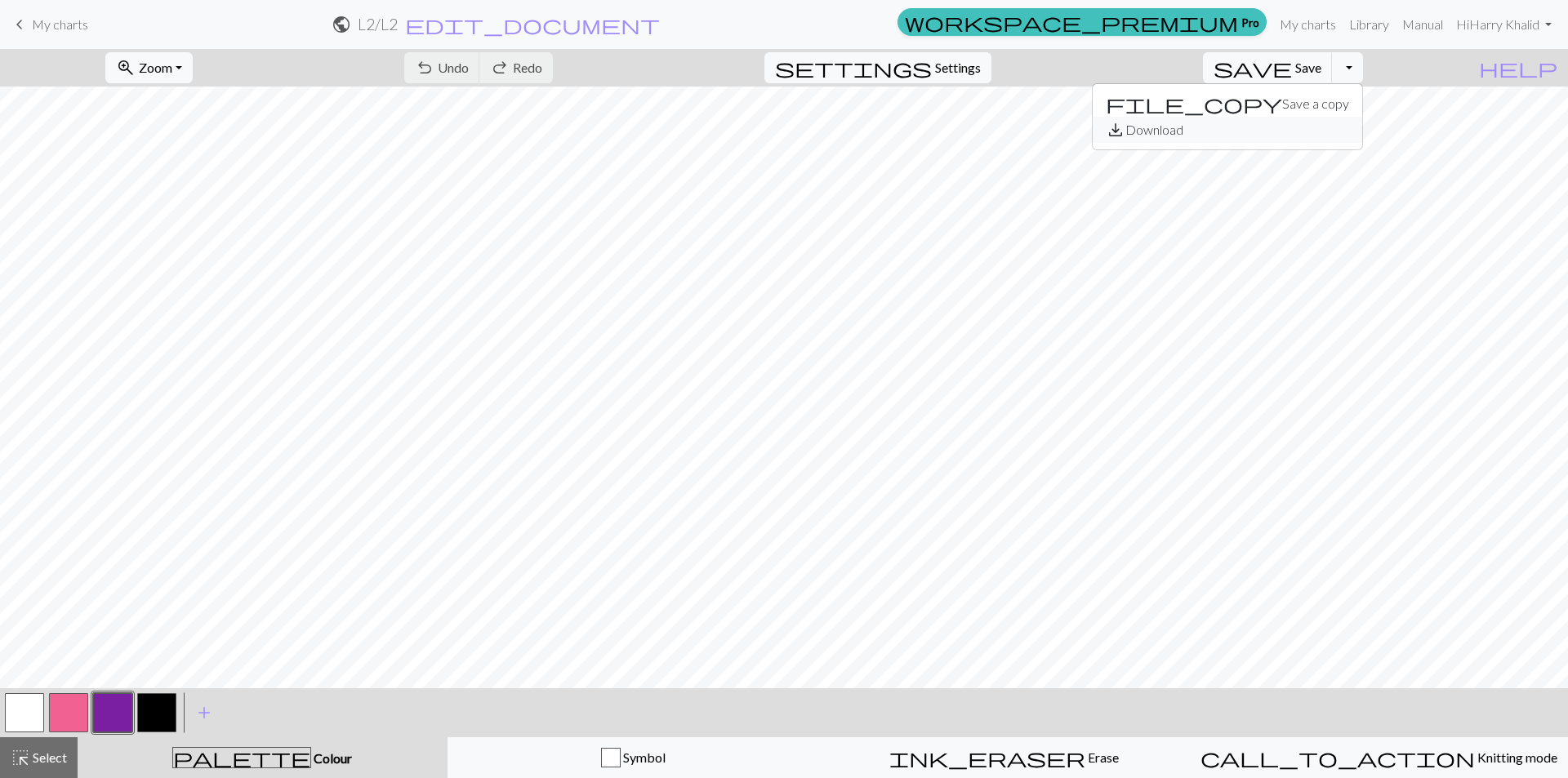 click on "save_alt  Download" at bounding box center (1227, 130) 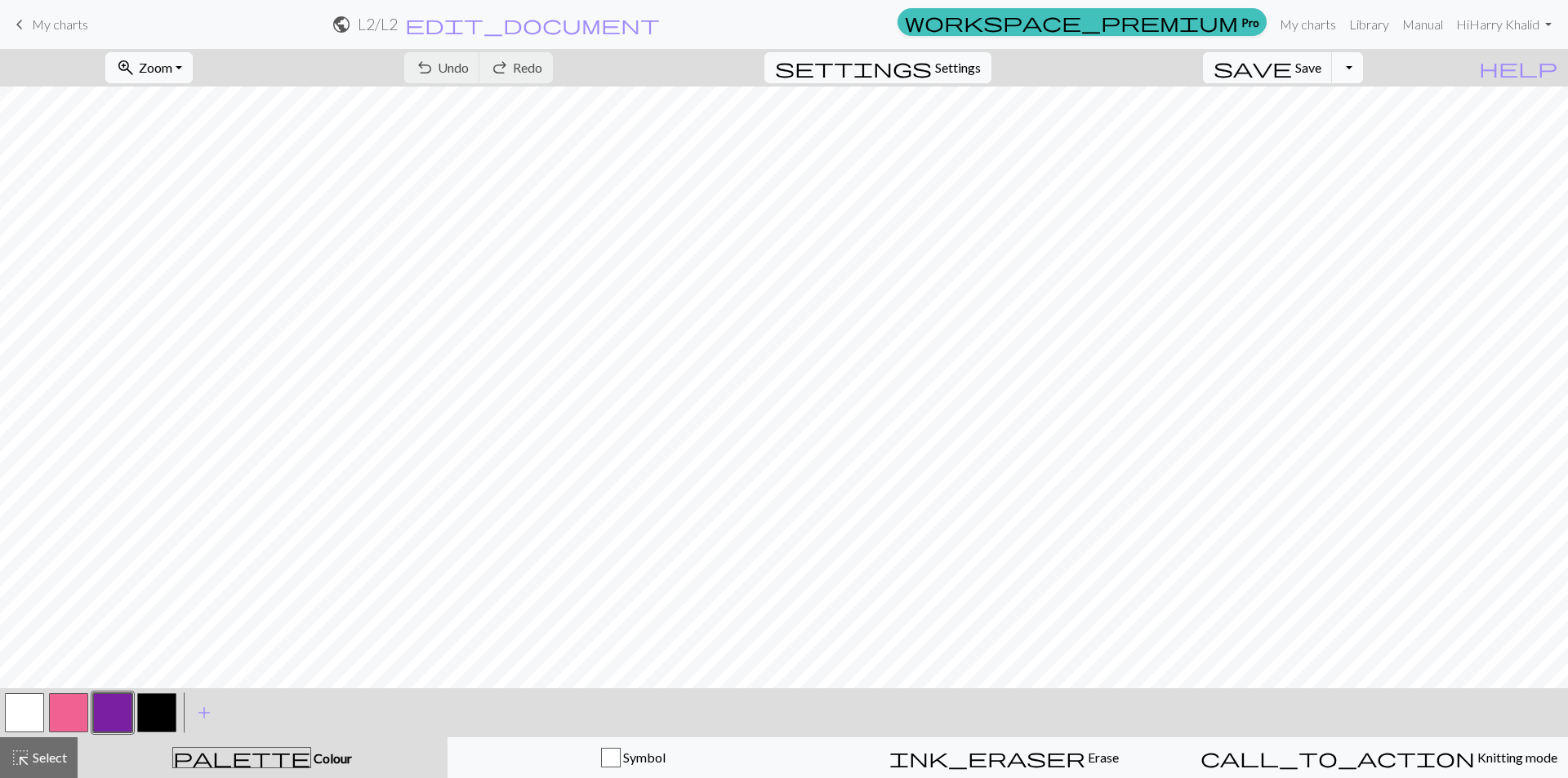 click on "Toggle Dropdown" at bounding box center (1348, 68) 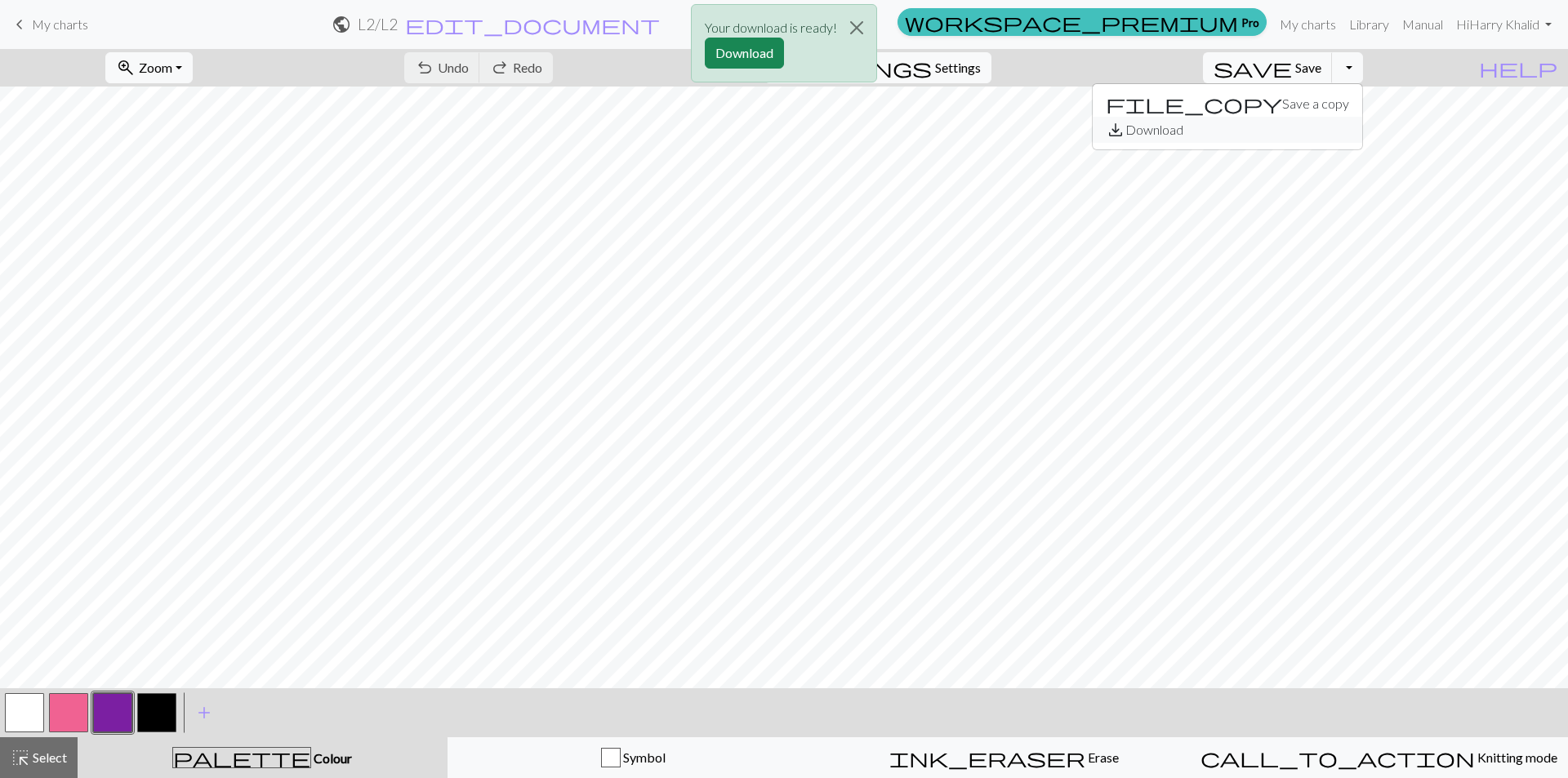 click on "save_alt  Download" at bounding box center (1227, 130) 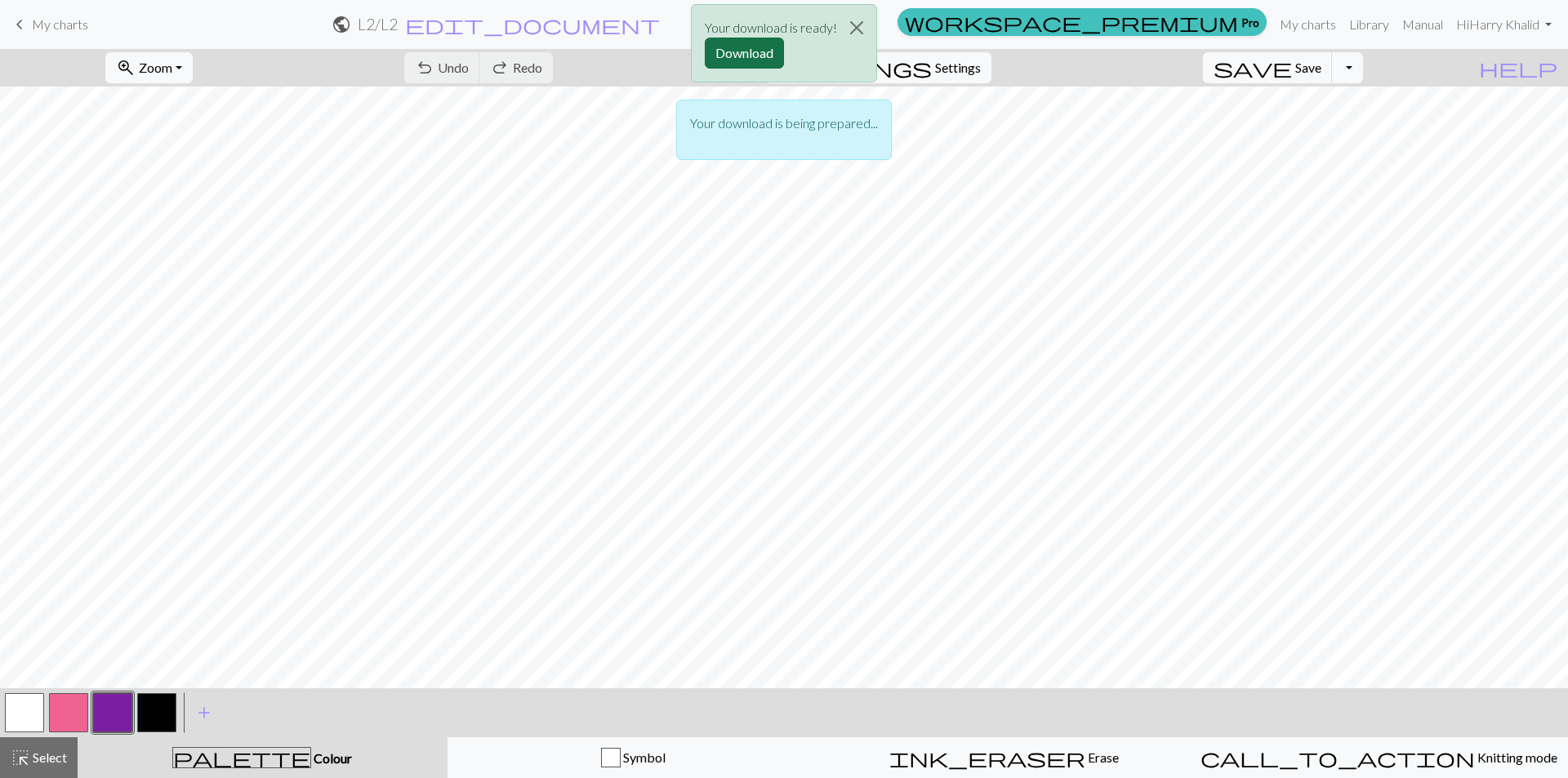 click on "Download" at bounding box center (744, 53) 